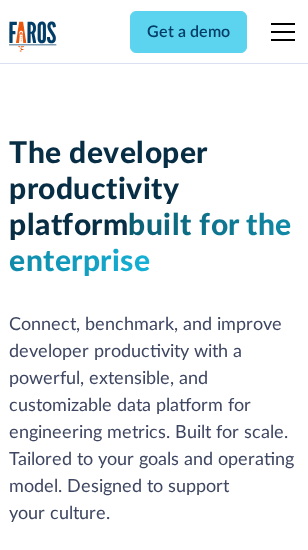 scroll, scrollTop: 0, scrollLeft: 0, axis: both 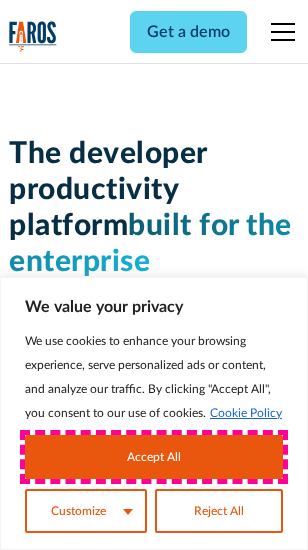 click on "Accept All" at bounding box center [154, 457] 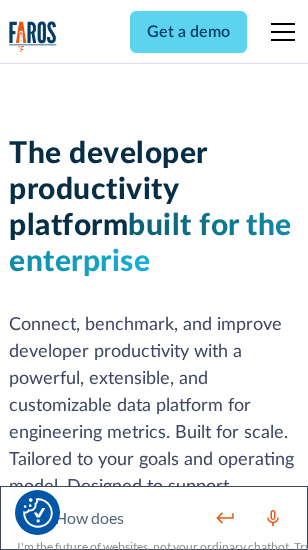 scroll, scrollTop: 301, scrollLeft: 0, axis: vertical 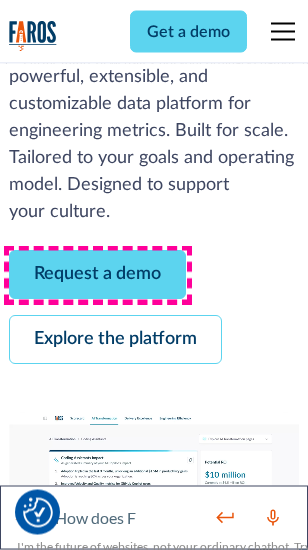 click on "Request a demo" at bounding box center [97, 275] 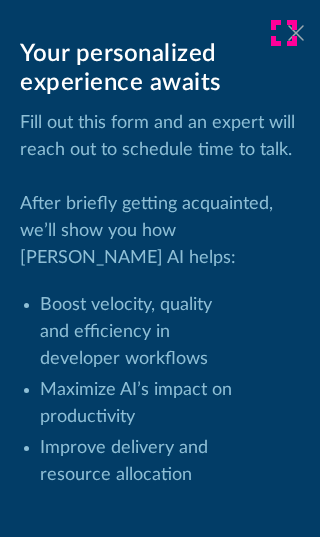 click 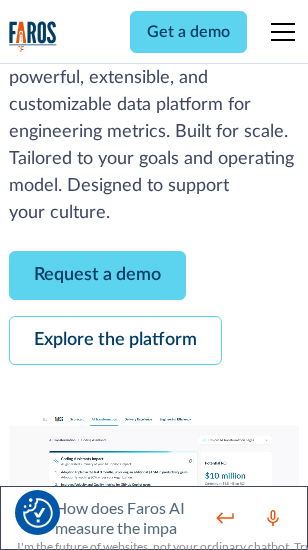 scroll, scrollTop: 366, scrollLeft: 0, axis: vertical 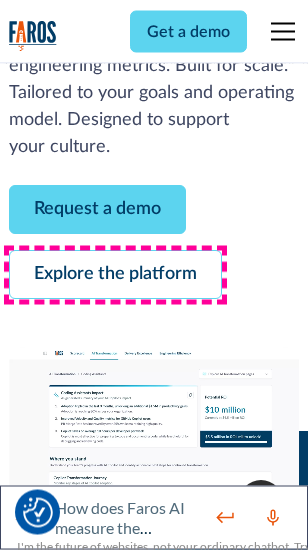 click on "Explore the platform" at bounding box center [115, 275] 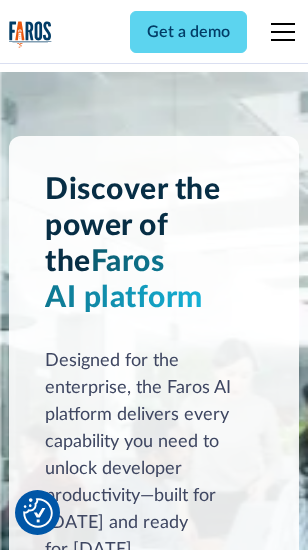 scroll, scrollTop: 15242, scrollLeft: 0, axis: vertical 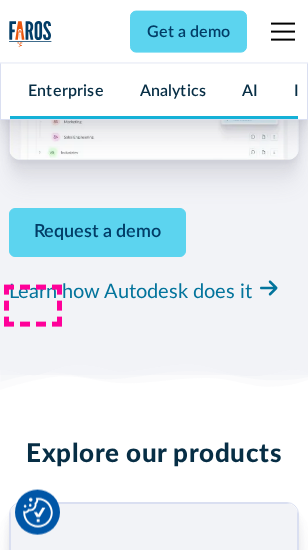click on "Pricing" at bounding box center [33, 2512] 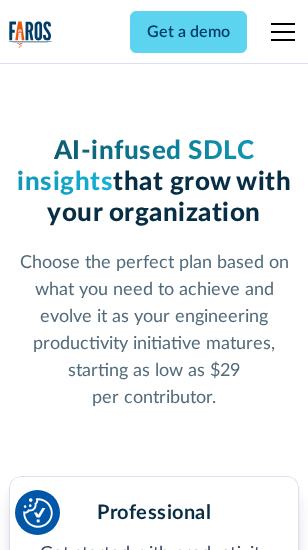 scroll, scrollTop: 3178, scrollLeft: 0, axis: vertical 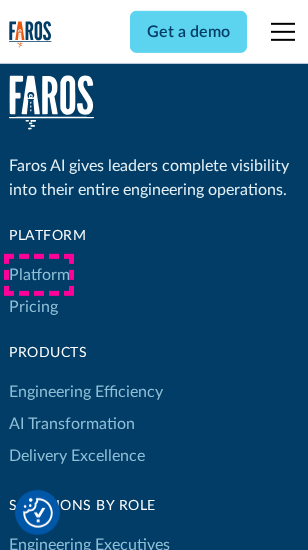click on "Platform" at bounding box center (39, 275) 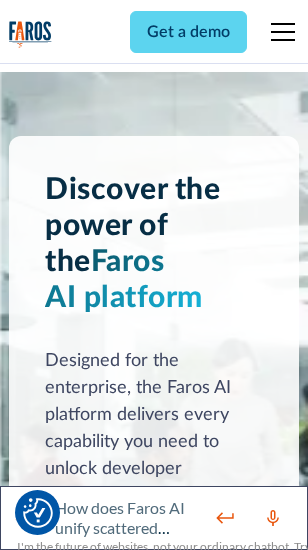 scroll, scrollTop: 15884, scrollLeft: 0, axis: vertical 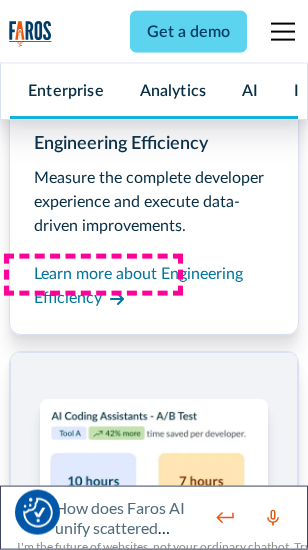 click on "Coding Assistant Impact" at bounding box center [94, 2481] 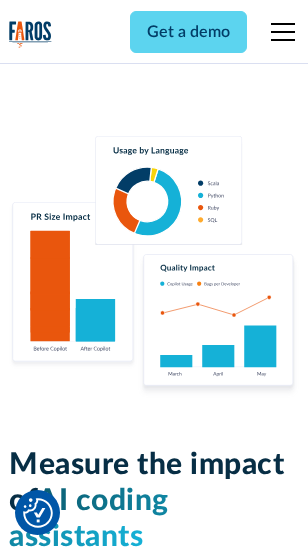 scroll, scrollTop: 12710, scrollLeft: 0, axis: vertical 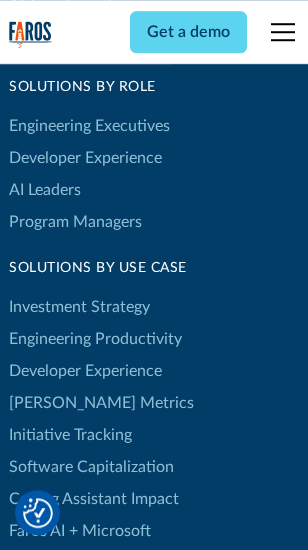 click on "[PERSON_NAME] Metrics" at bounding box center [101, 403] 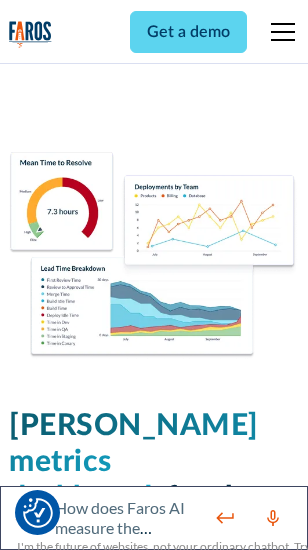 scroll, scrollTop: 9824, scrollLeft: 0, axis: vertical 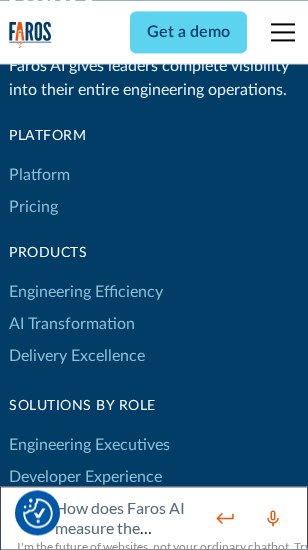 click on "Blog" at bounding box center [24, 939] 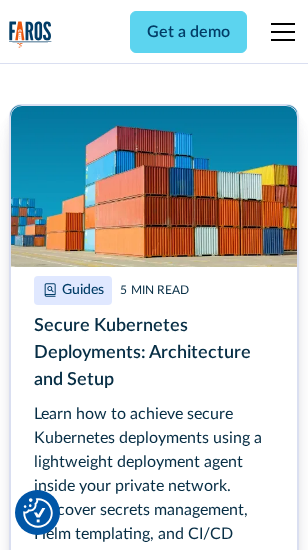scroll, scrollTop: 8933, scrollLeft: 0, axis: vertical 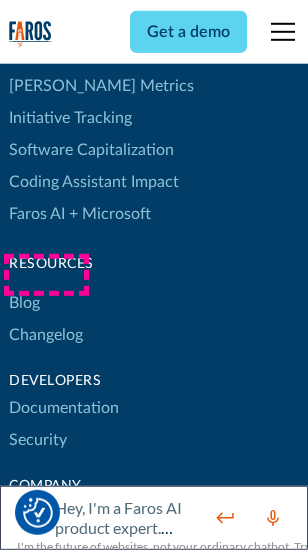 click on "Changelog" at bounding box center (46, 335) 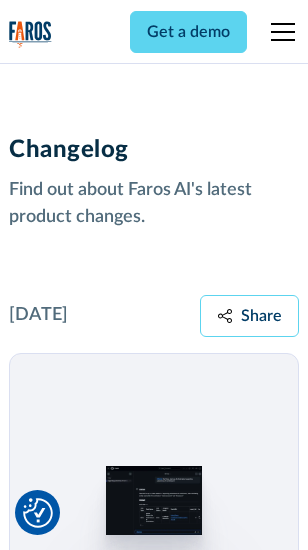 scroll, scrollTop: 24124, scrollLeft: 0, axis: vertical 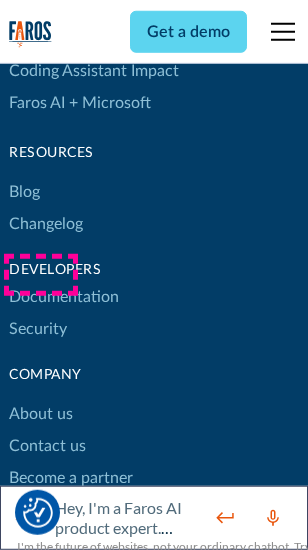 click on "About us" at bounding box center [41, 414] 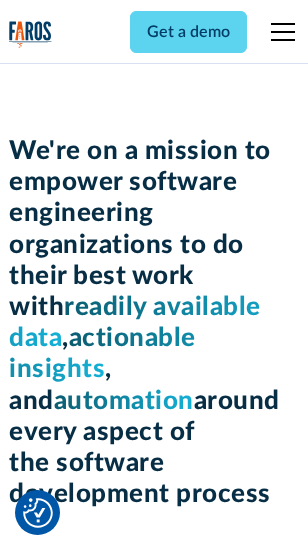 scroll, scrollTop: 6924, scrollLeft: 0, axis: vertical 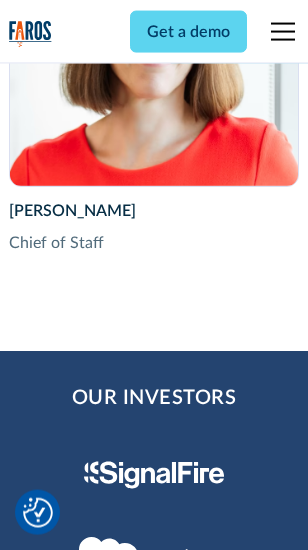 click on "Contact us" at bounding box center (47, 2782) 